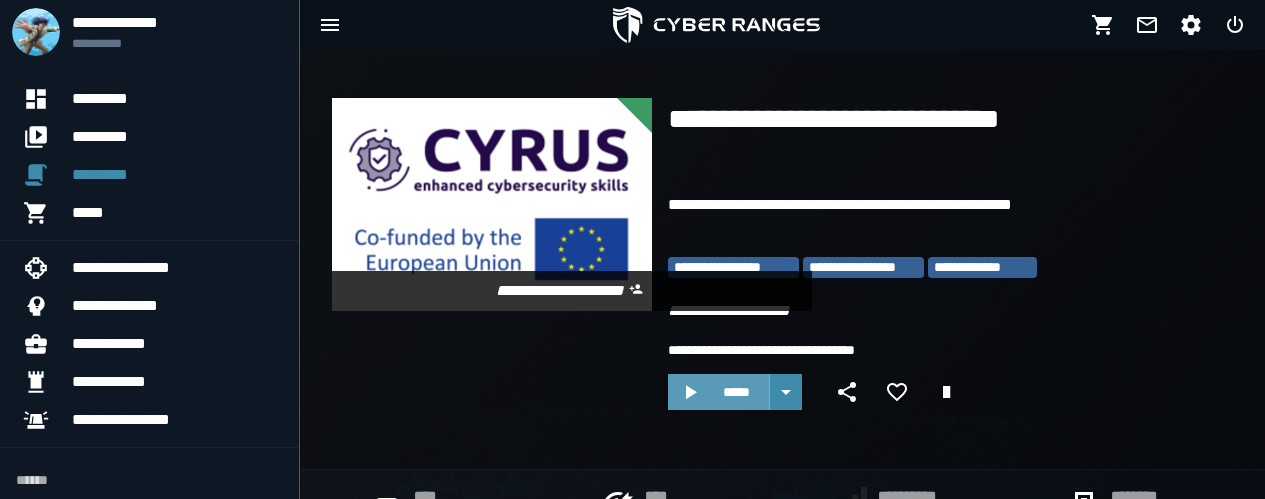scroll, scrollTop: 0, scrollLeft: 0, axis: both 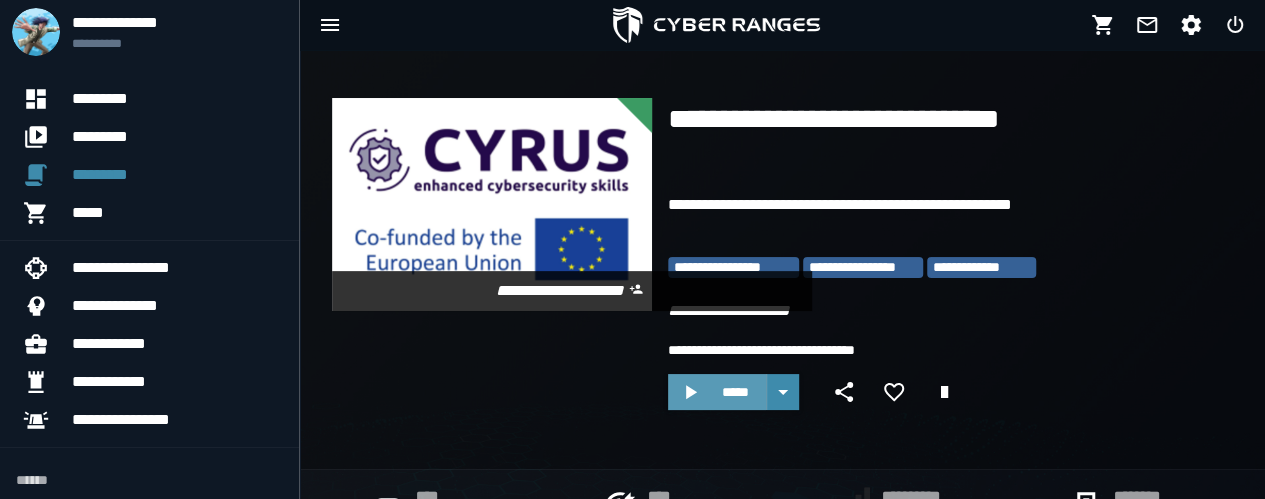 click on "*****" at bounding box center [735, 392] 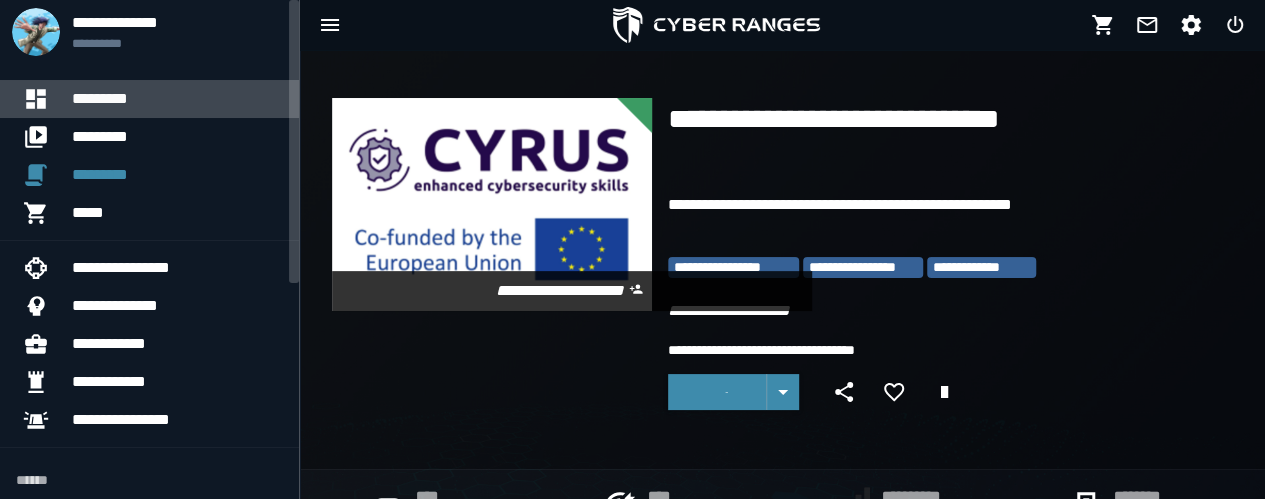 click on "*********" at bounding box center [177, 99] 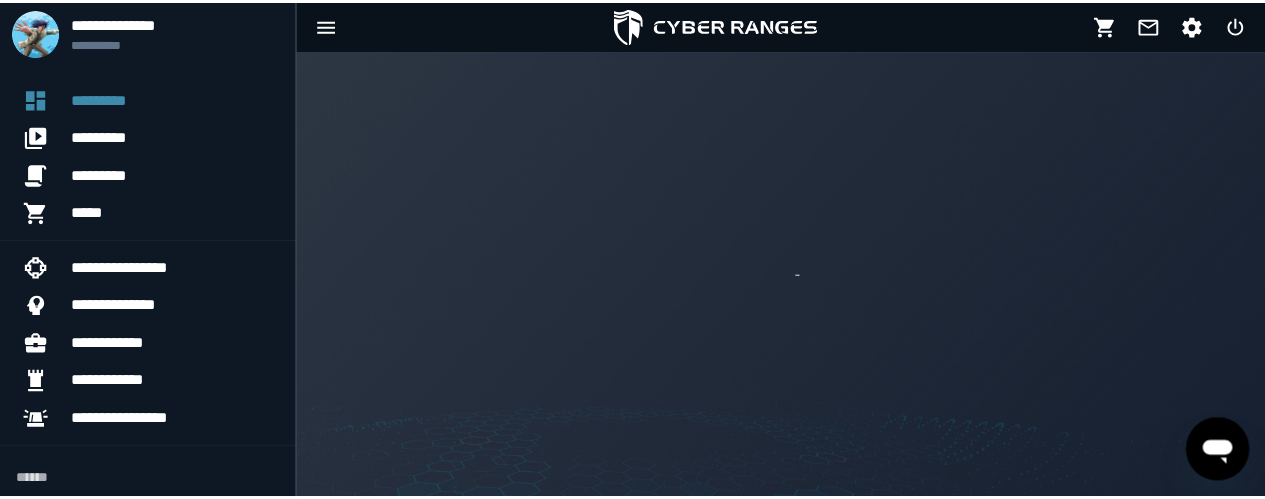 scroll, scrollTop: 0, scrollLeft: 0, axis: both 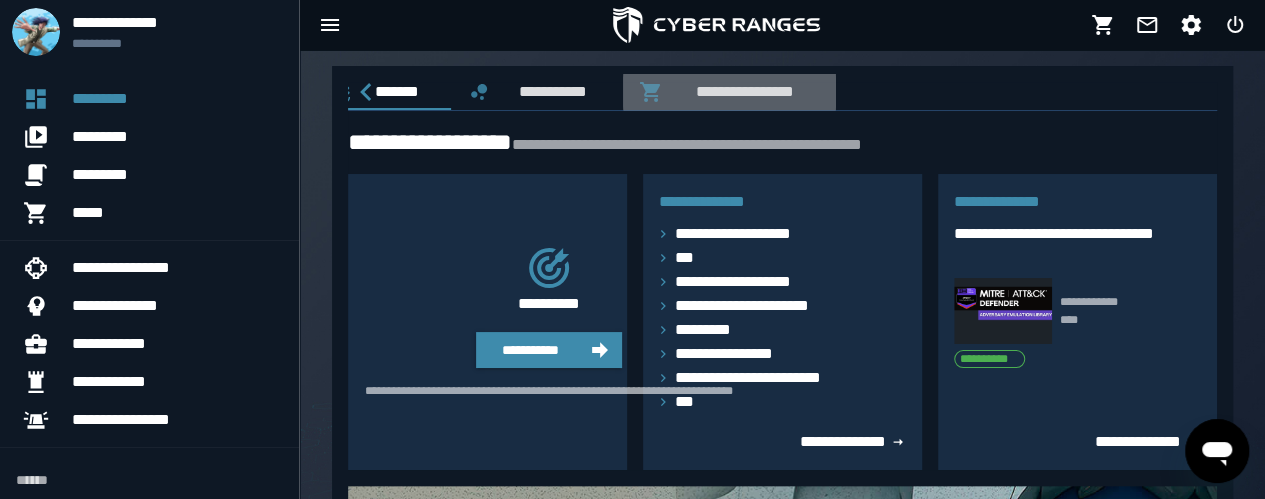 click on "**********" at bounding box center [741, 91] 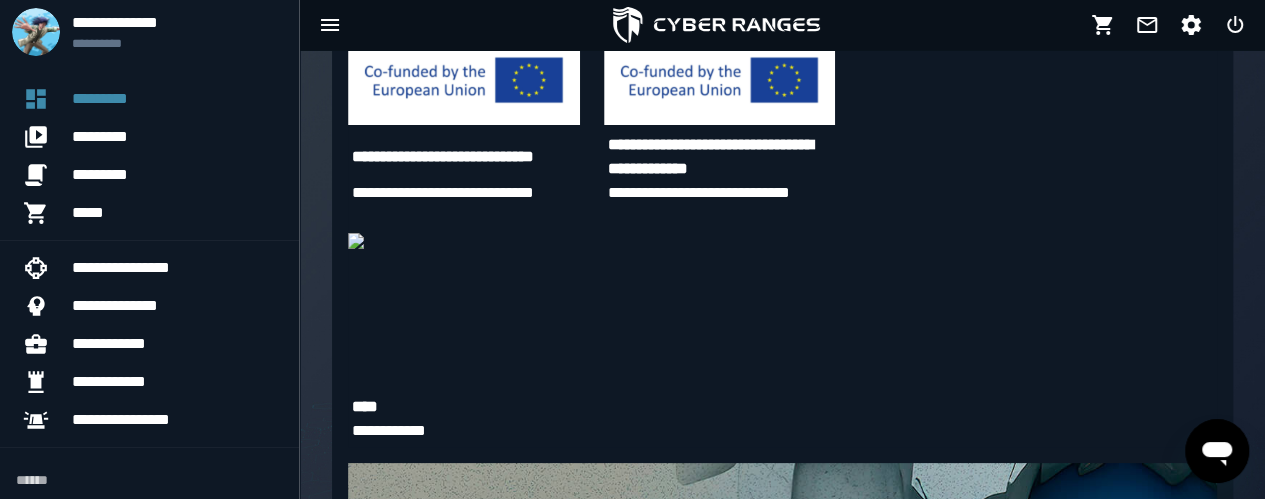scroll, scrollTop: 228, scrollLeft: 0, axis: vertical 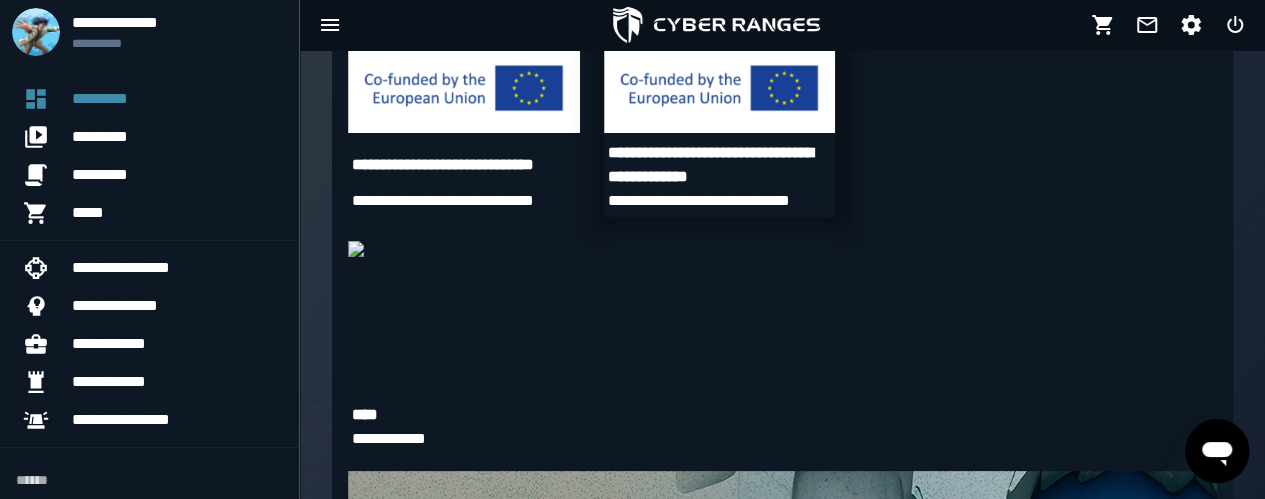 drag, startPoint x: 767, startPoint y: 185, endPoint x: 726, endPoint y: 137, distance: 63.126858 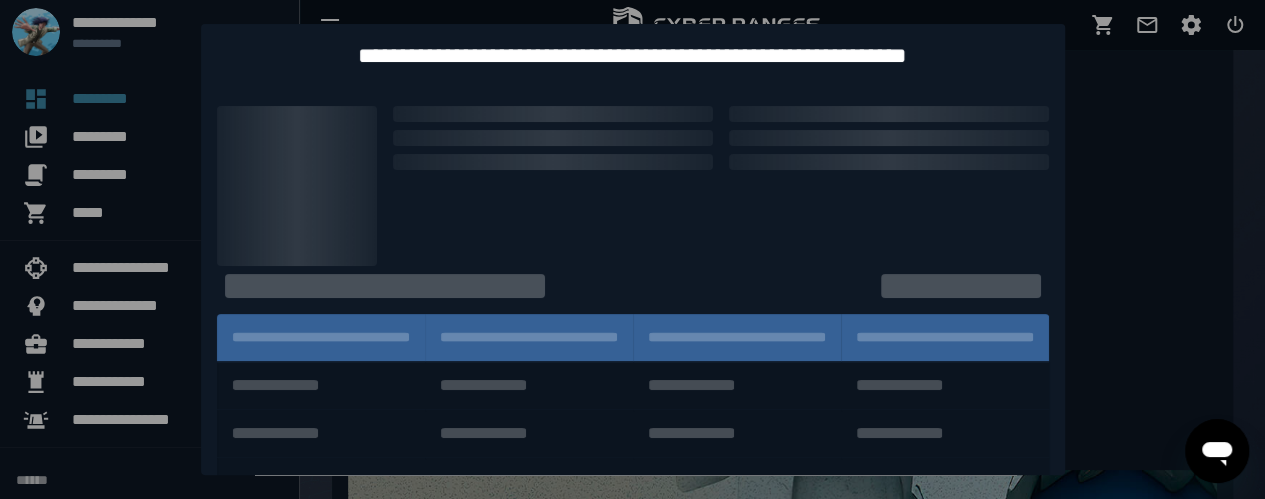 scroll, scrollTop: 0, scrollLeft: 0, axis: both 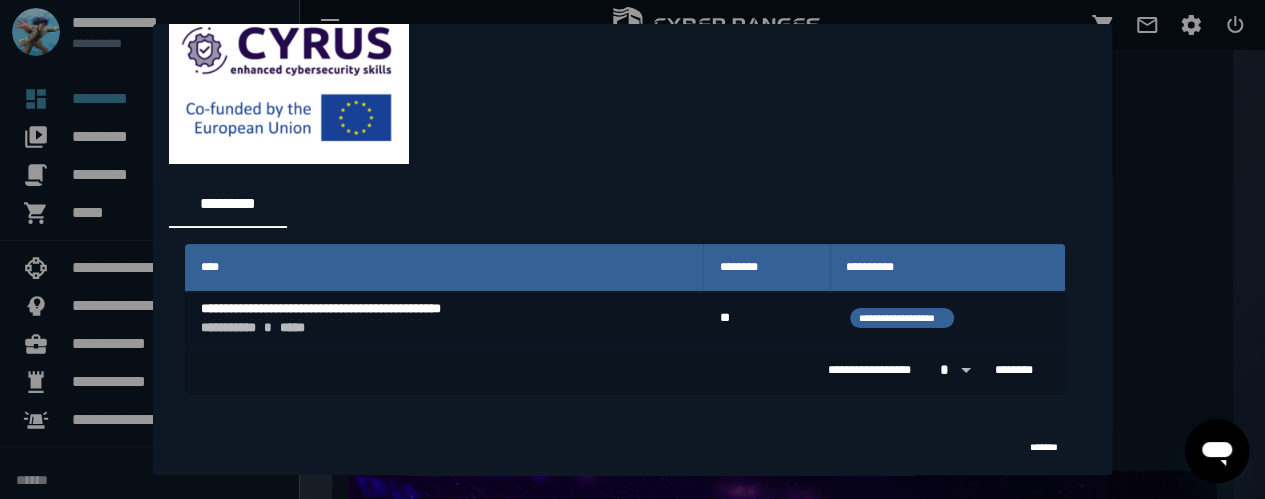 drag, startPoint x: 702, startPoint y: 325, endPoint x: 558, endPoint y: 407, distance: 165.71059 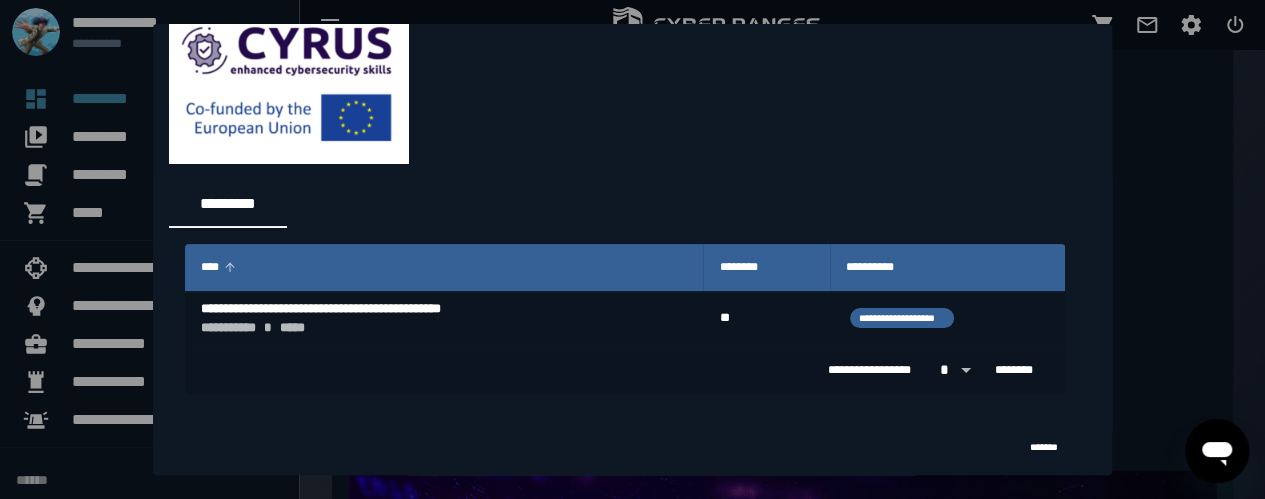click on "****" at bounding box center (444, 268) 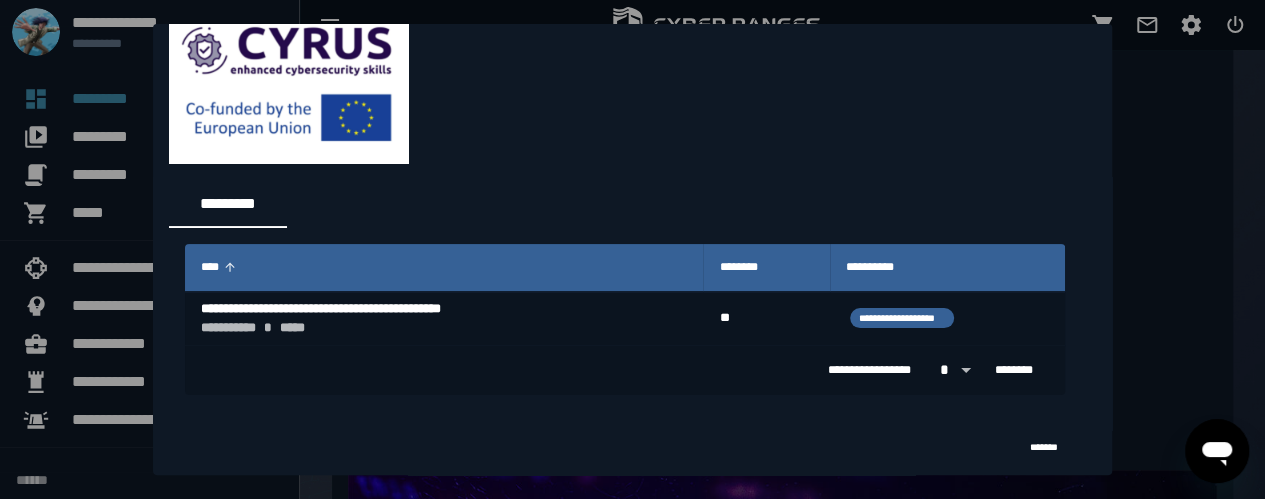 scroll, scrollTop: 0, scrollLeft: 0, axis: both 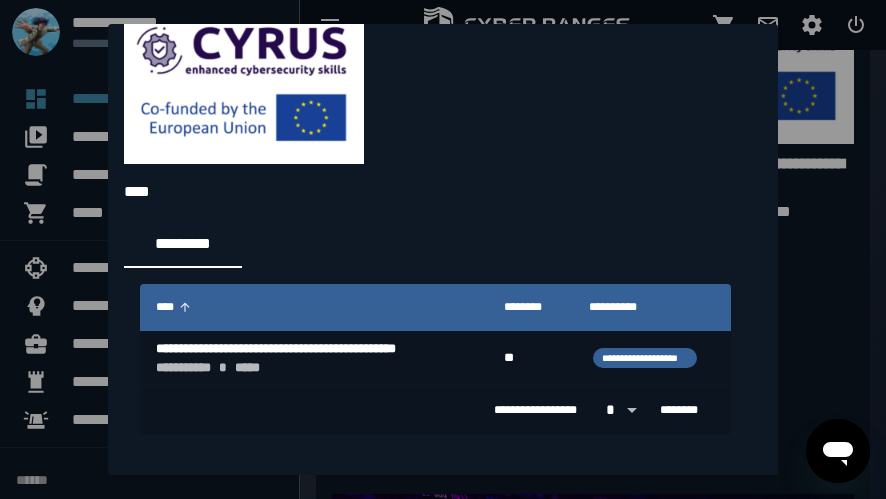 drag, startPoint x: 592, startPoint y: 279, endPoint x: 465, endPoint y: 294, distance: 127.88276 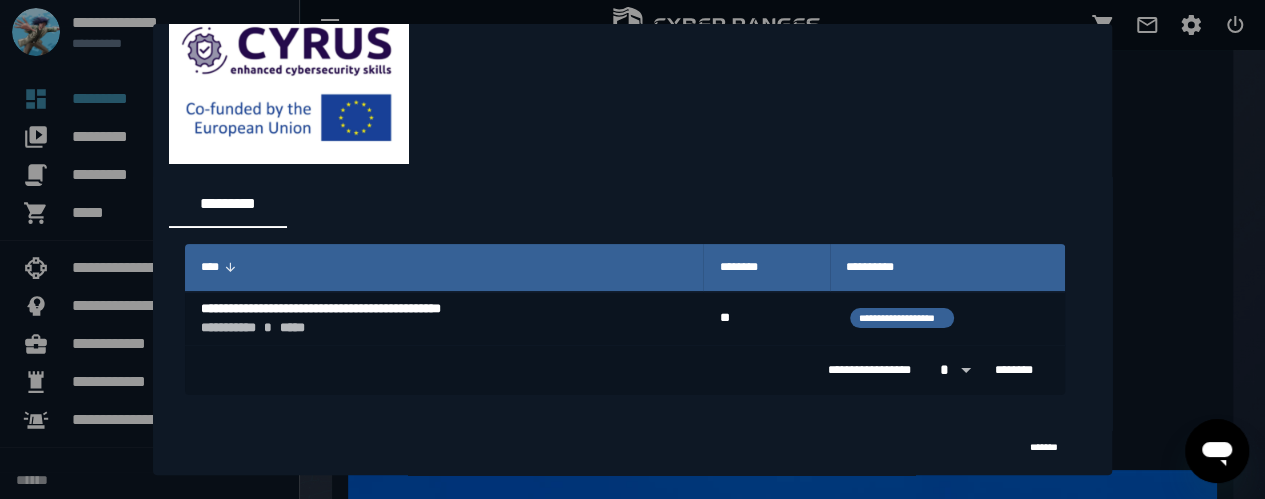 drag, startPoint x: 480, startPoint y: 264, endPoint x: 462, endPoint y: 251, distance: 22.203604 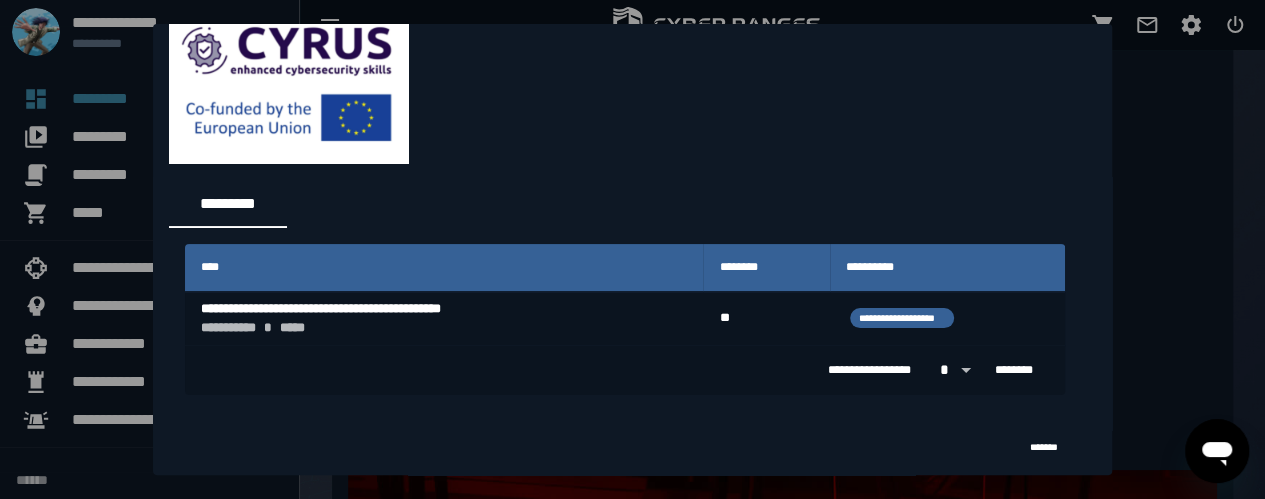 drag, startPoint x: 302, startPoint y: 321, endPoint x: 438, endPoint y: 401, distance: 157.78467 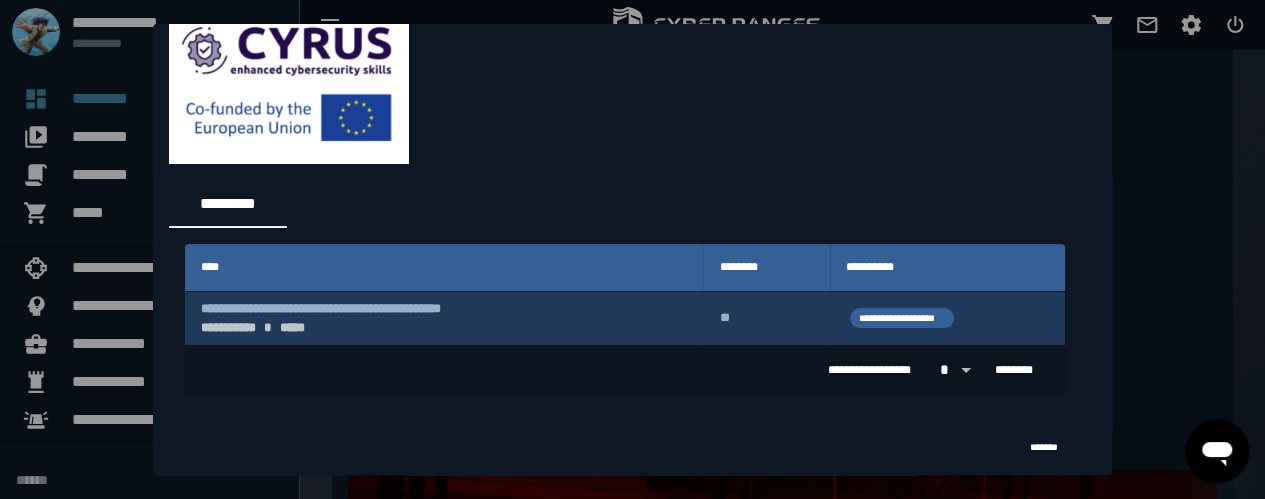 click on "**********" at bounding box center [444, 328] 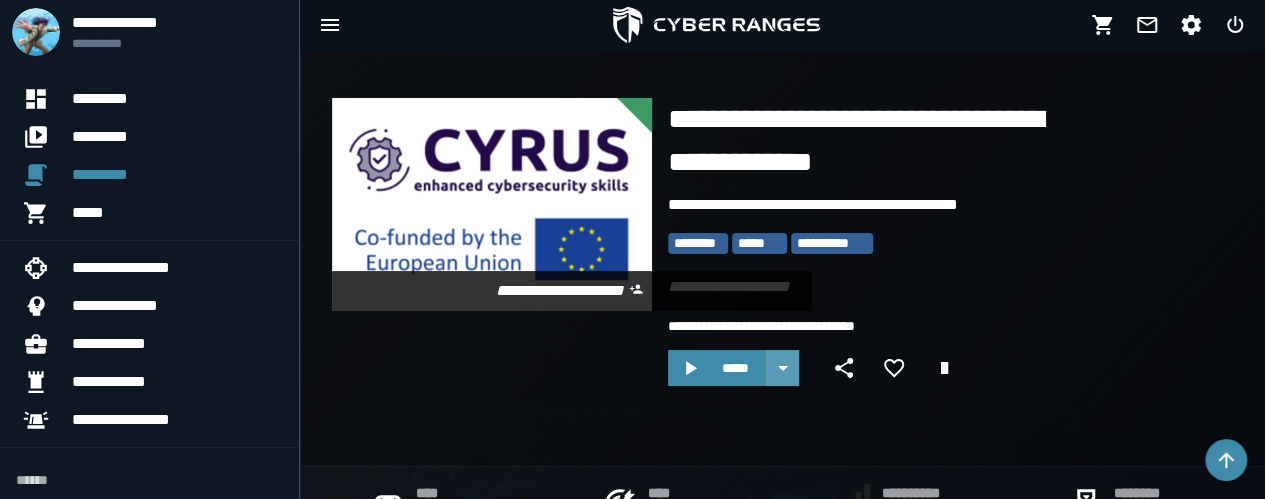 click 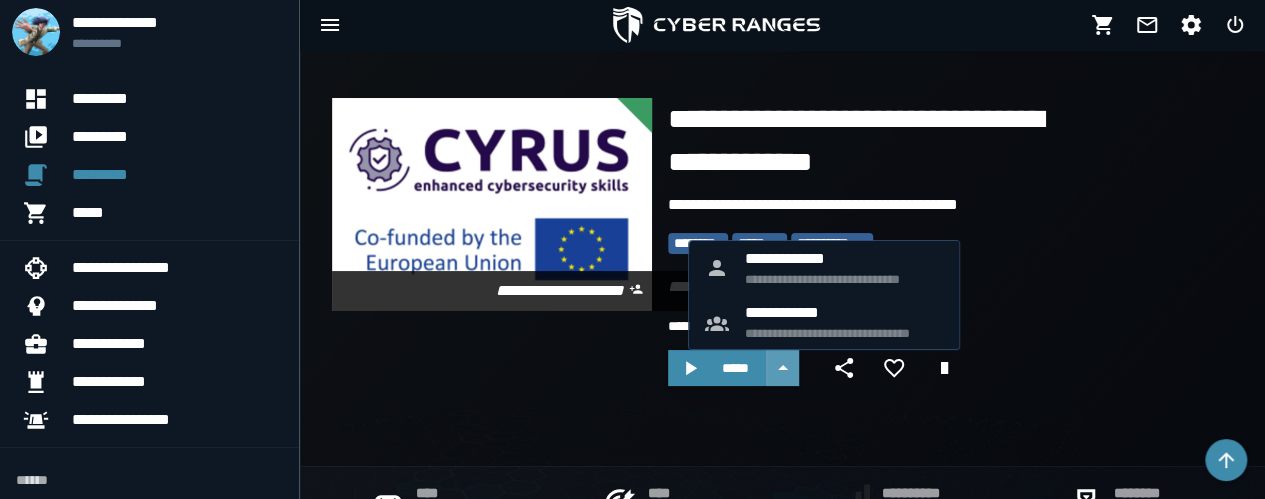 click 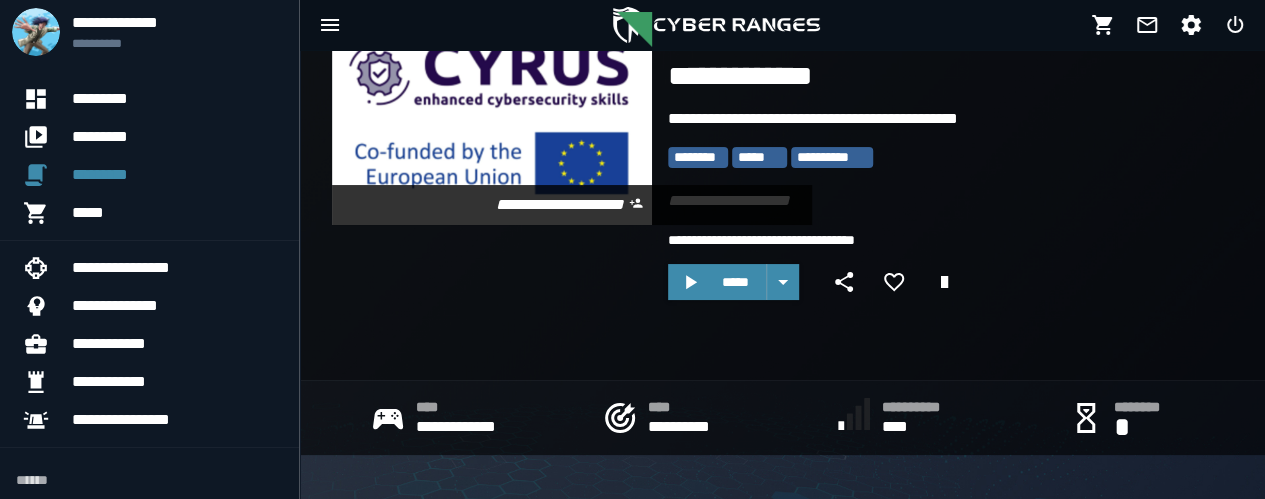 scroll, scrollTop: 81, scrollLeft: 0, axis: vertical 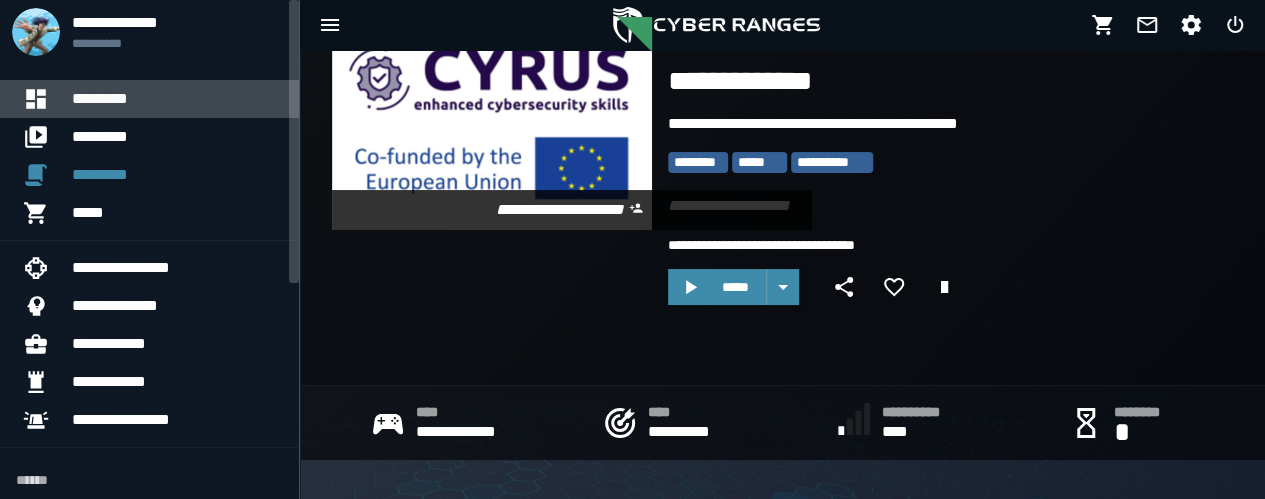 click on "*********" at bounding box center (177, 99) 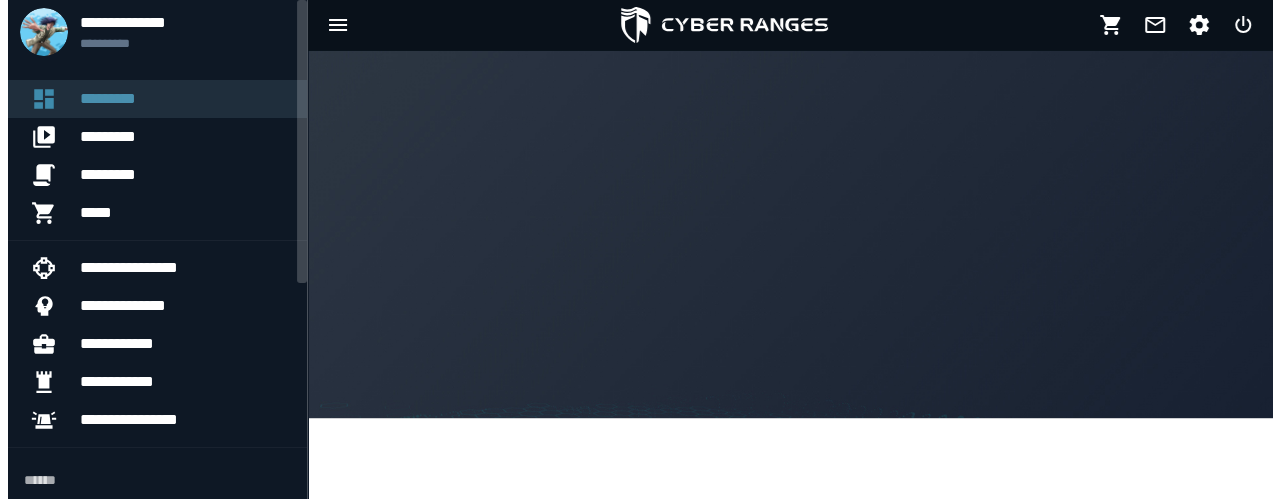 scroll, scrollTop: 0, scrollLeft: 0, axis: both 